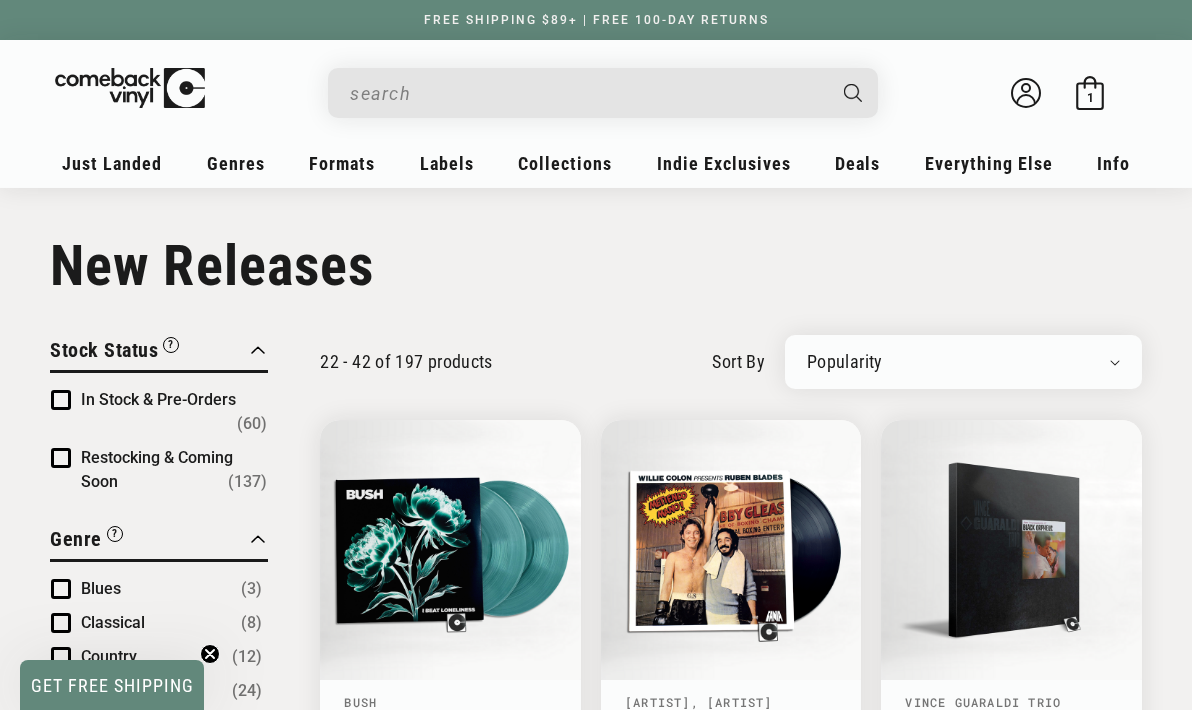 scroll, scrollTop: 1429, scrollLeft: 0, axis: vertical 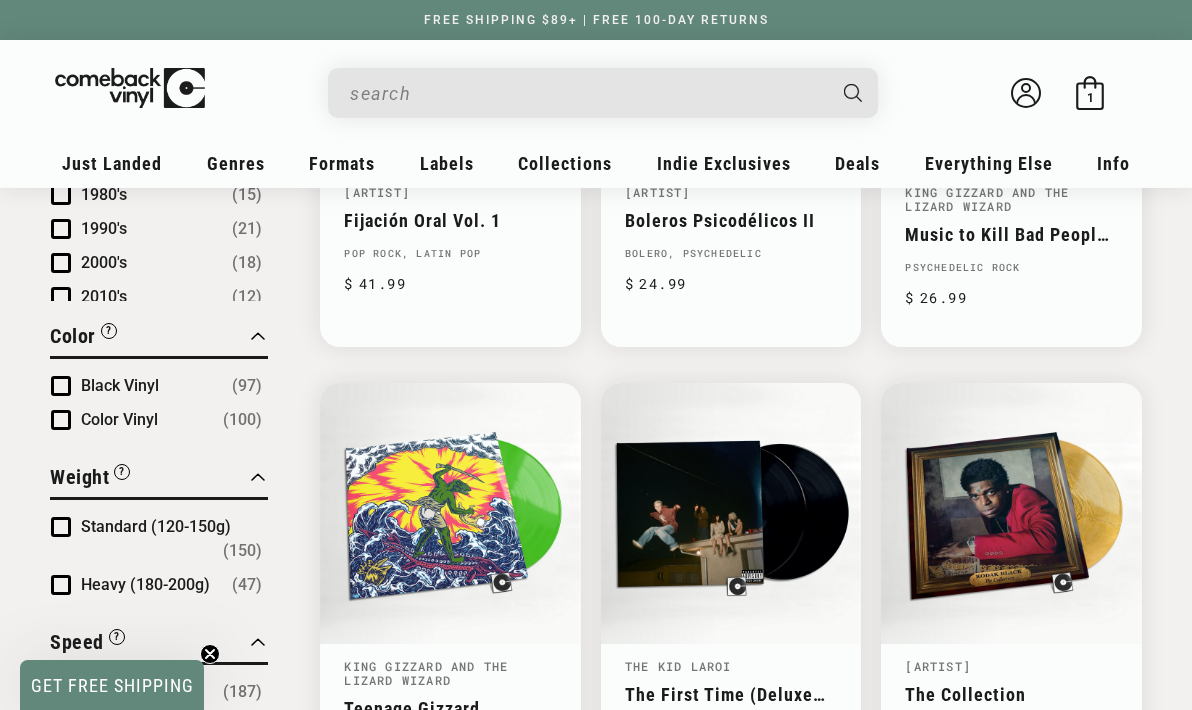 click at bounding box center [587, 93] 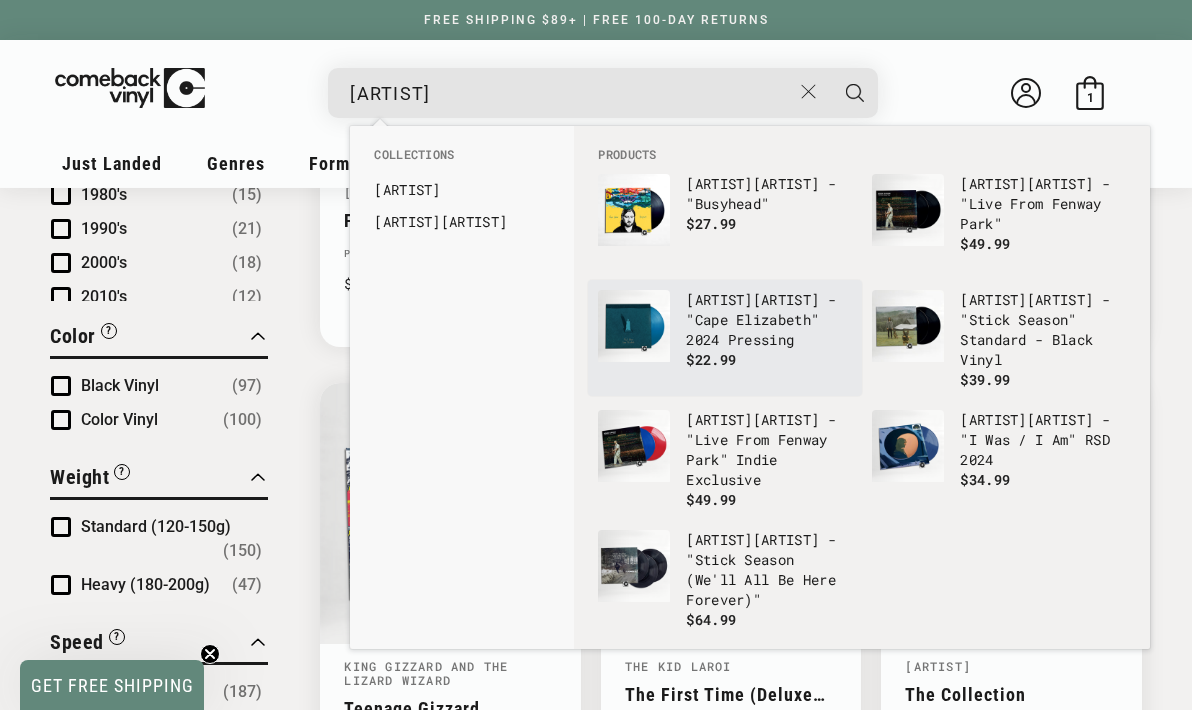 type on "noah" 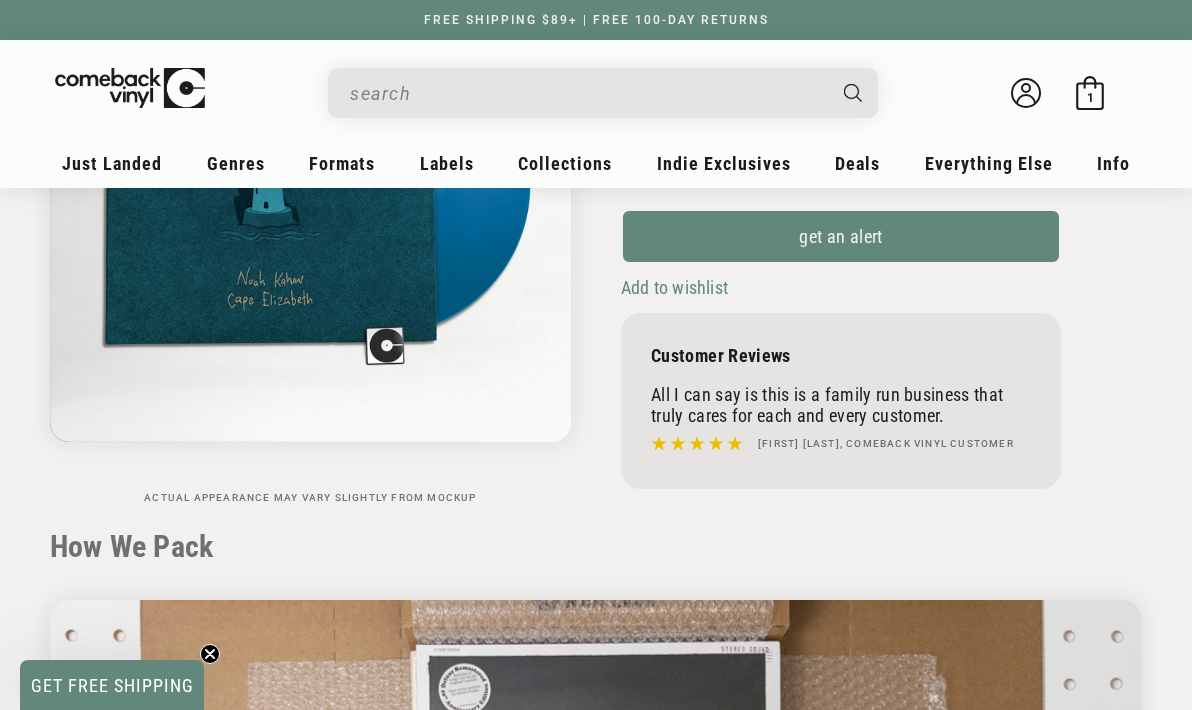 scroll, scrollTop: 225, scrollLeft: 0, axis: vertical 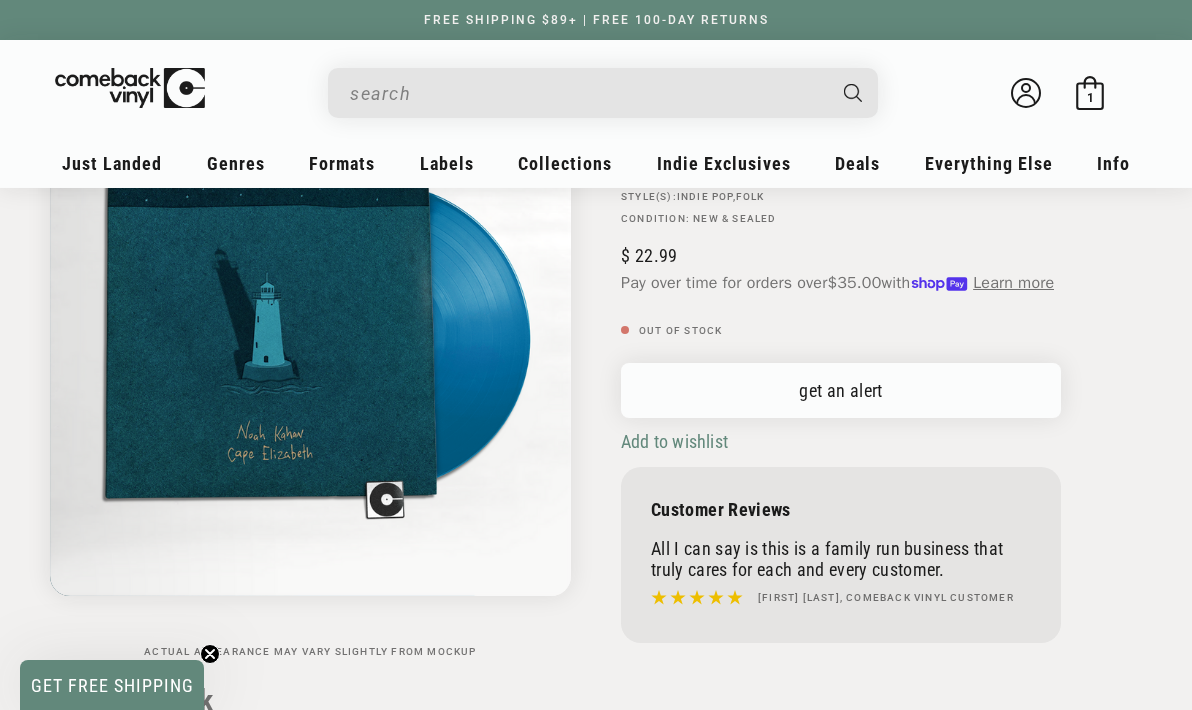 click on "get an alert" at bounding box center (841, 390) 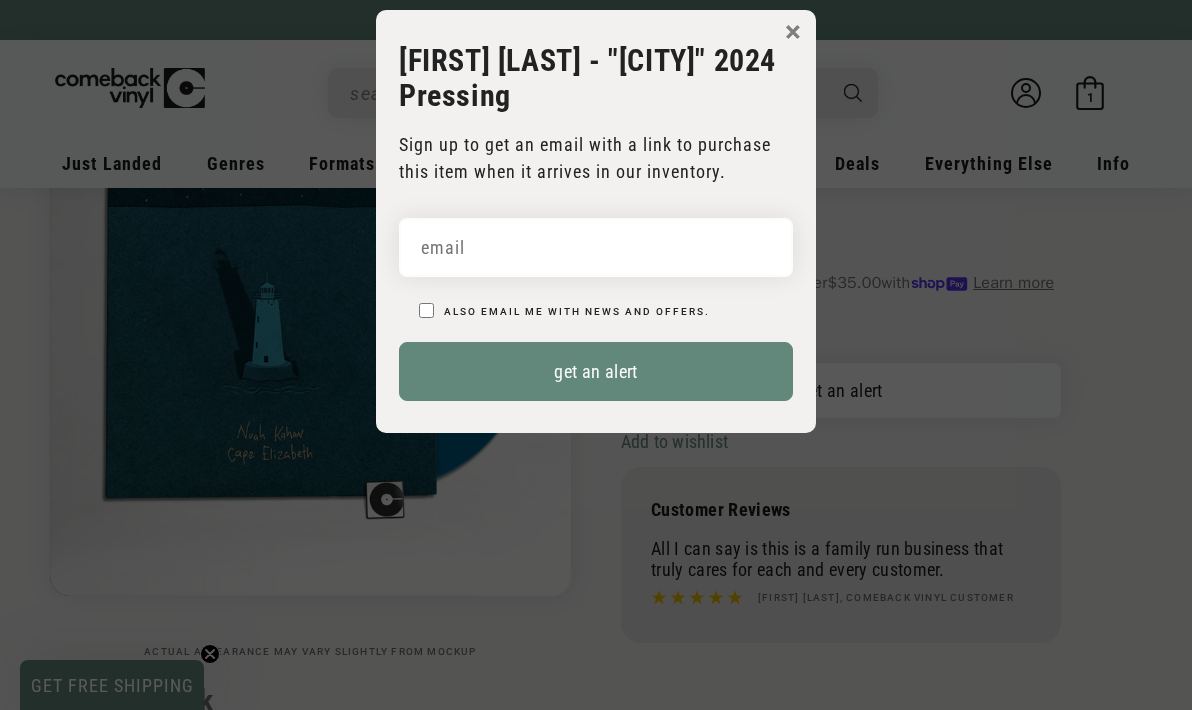 scroll, scrollTop: 0, scrollLeft: 0, axis: both 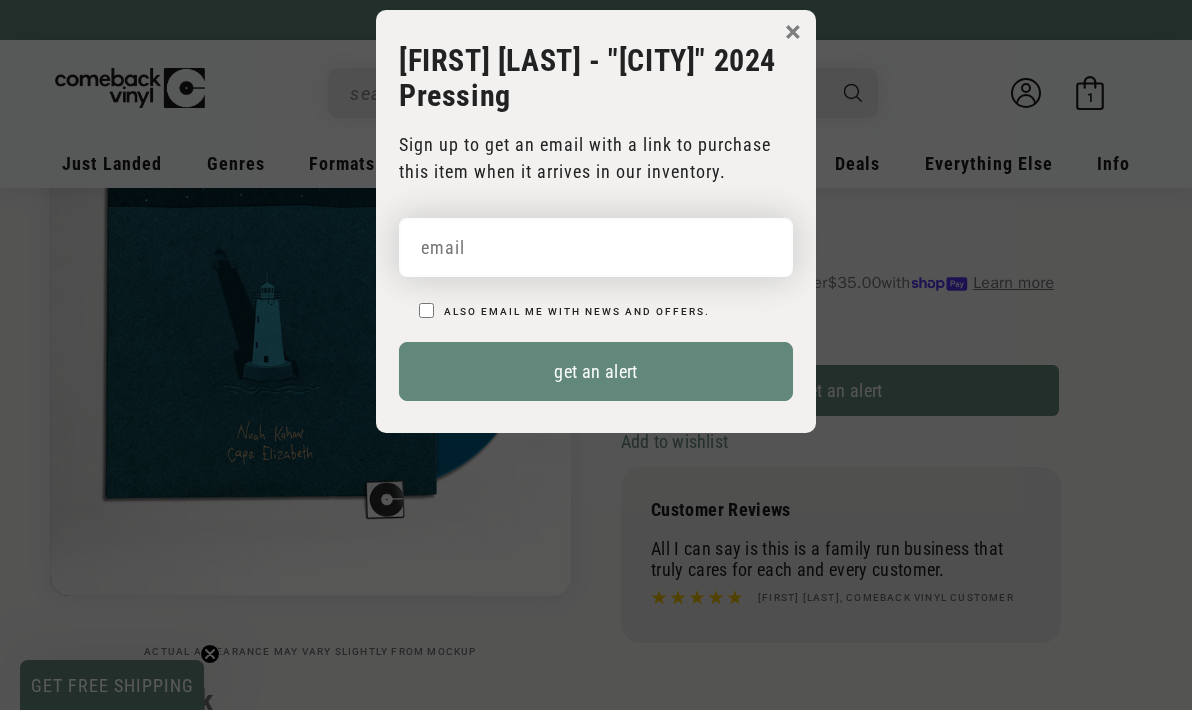 click at bounding box center (596, 247) 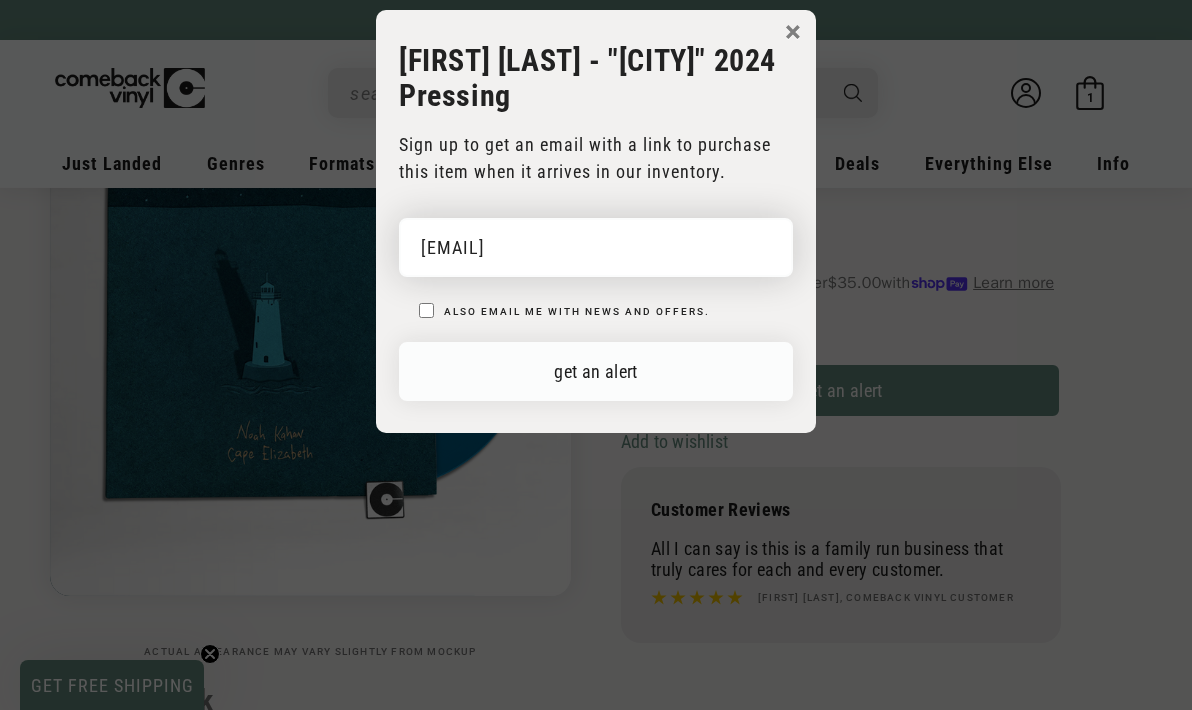 type on "aahalyard@gmail.com" 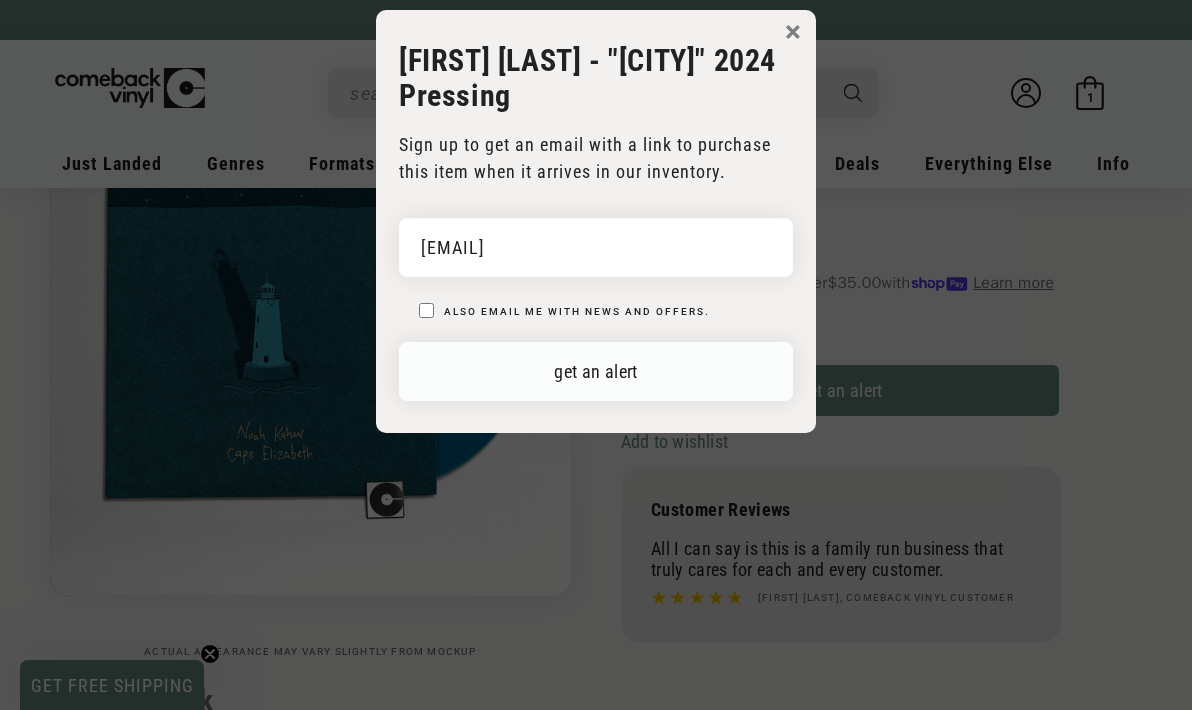 click on "get an alert" at bounding box center (596, 371) 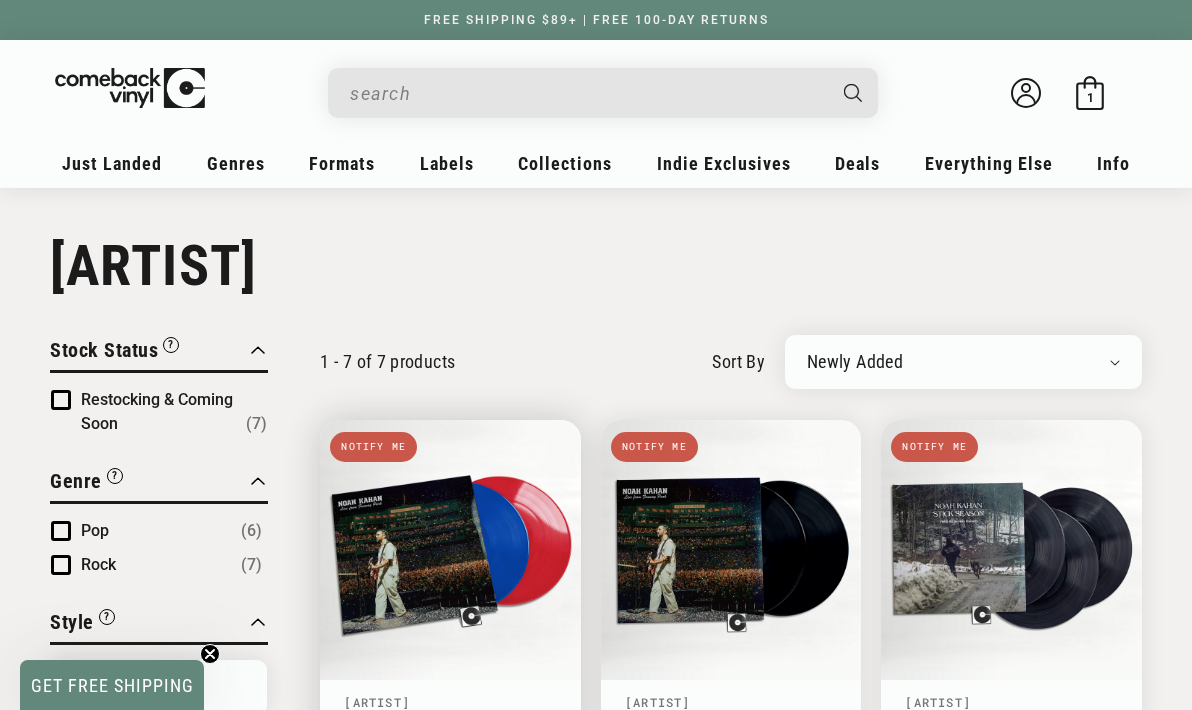 scroll, scrollTop: 0, scrollLeft: 0, axis: both 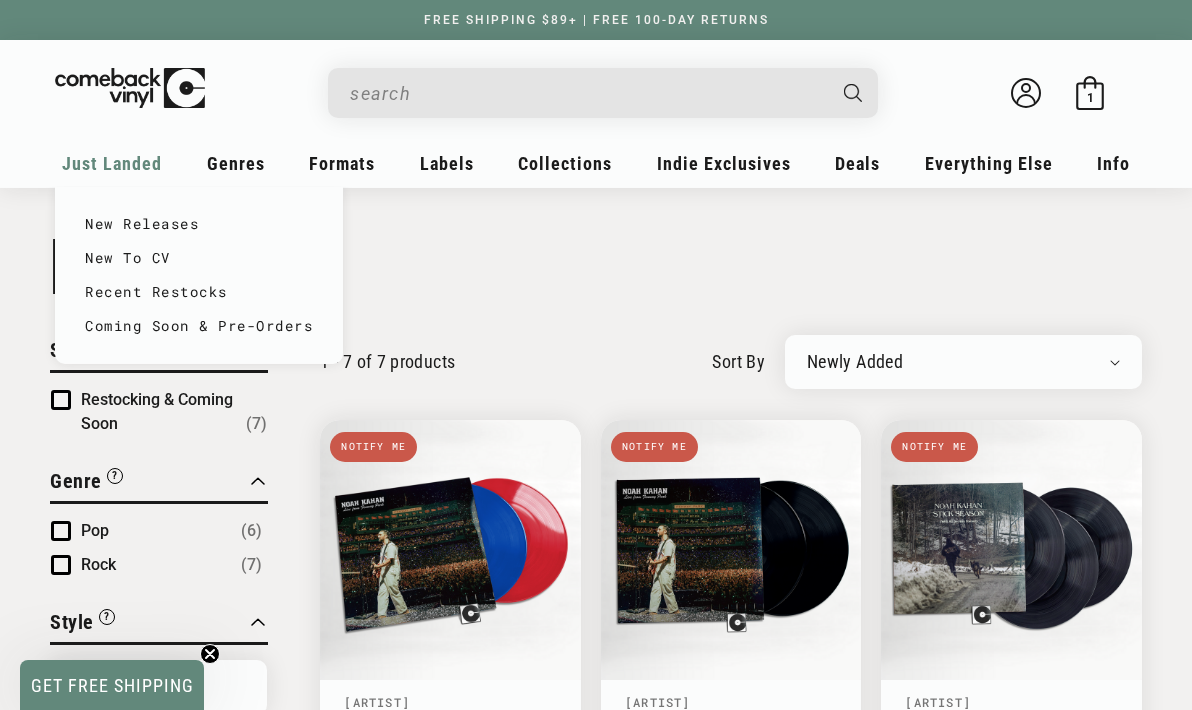 click on "Just Landed" at bounding box center [112, 163] 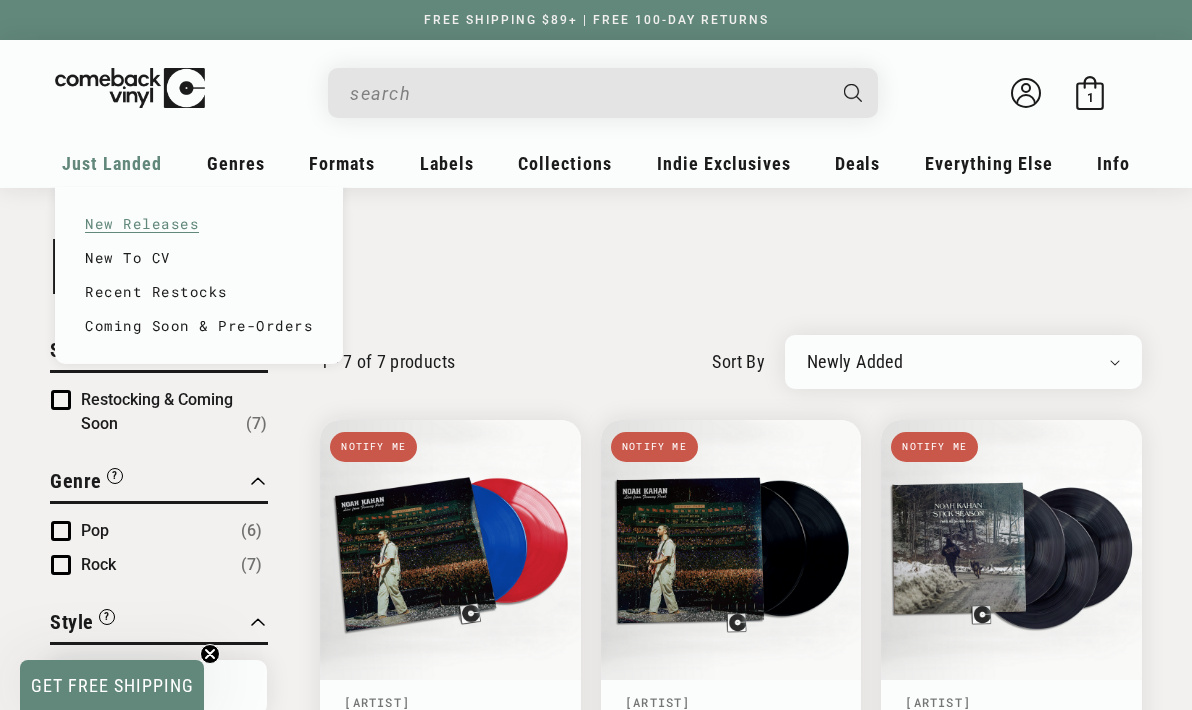 click on "New Releases" at bounding box center [199, 224] 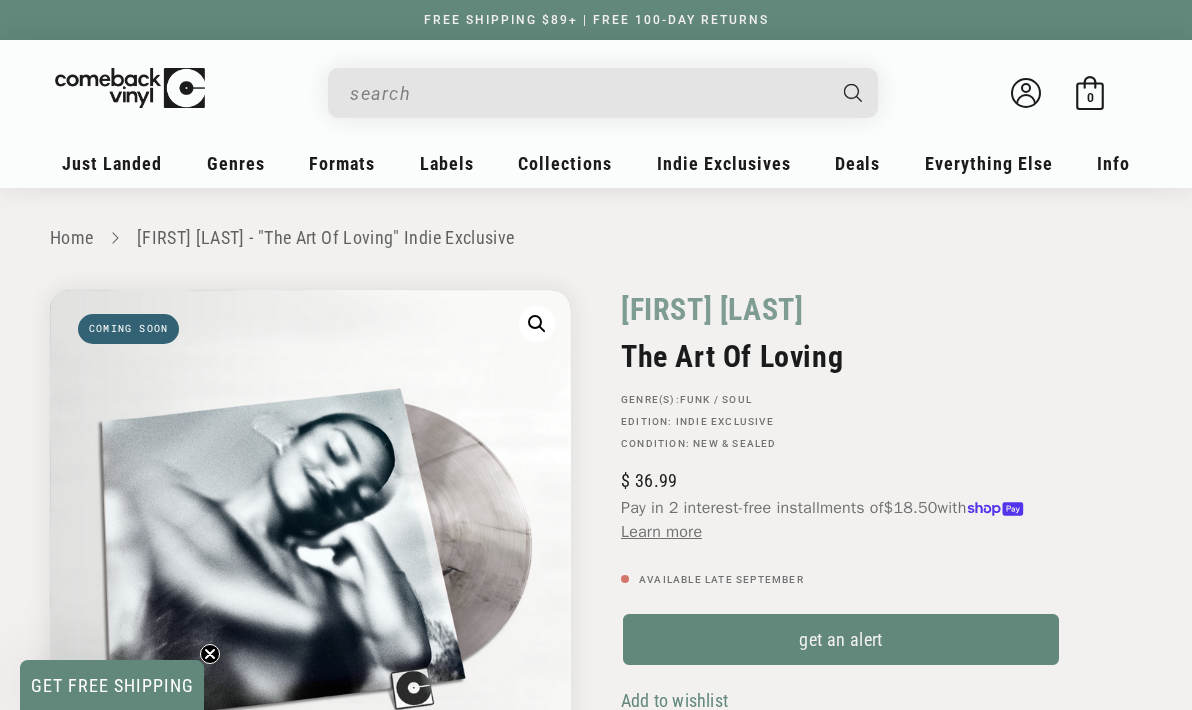 scroll, scrollTop: 0, scrollLeft: 0, axis: both 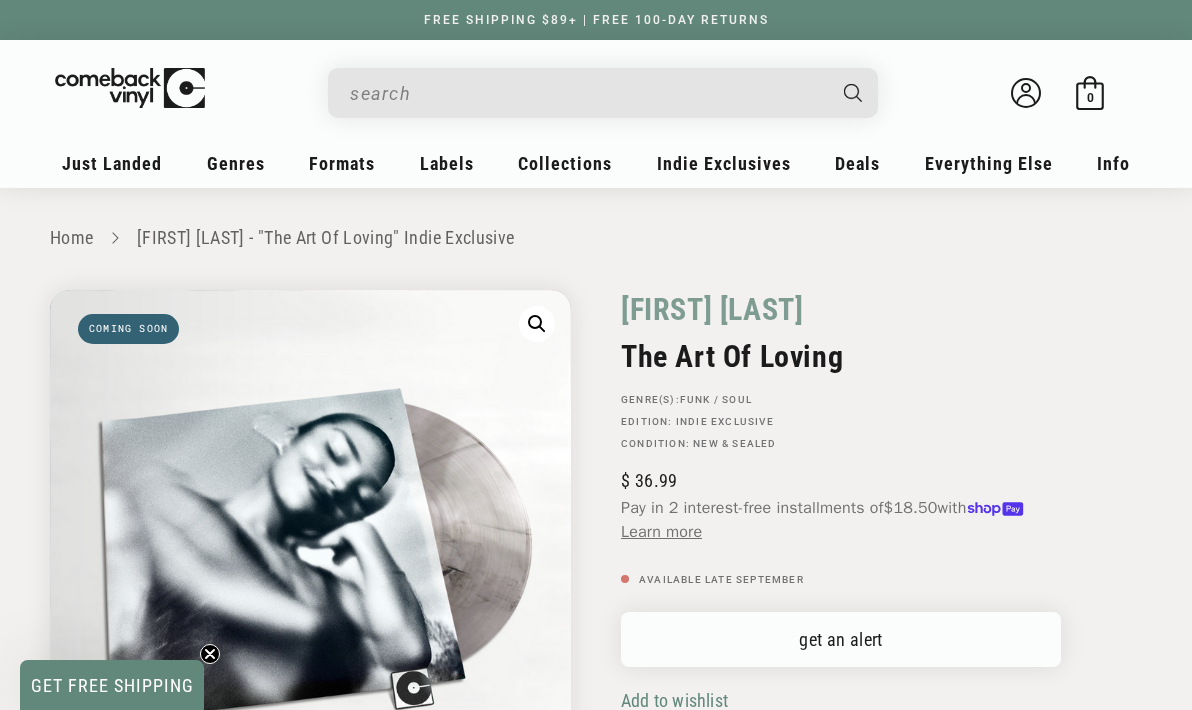 click on "get an alert" at bounding box center [841, 639] 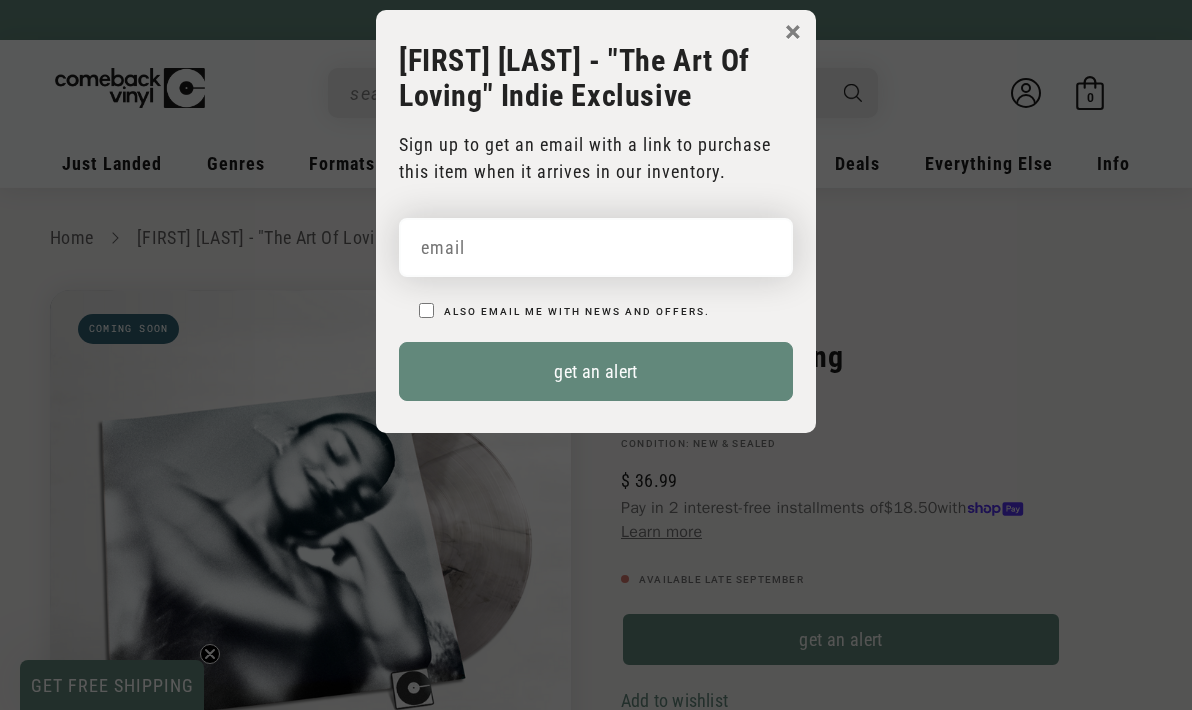 click at bounding box center [596, 247] 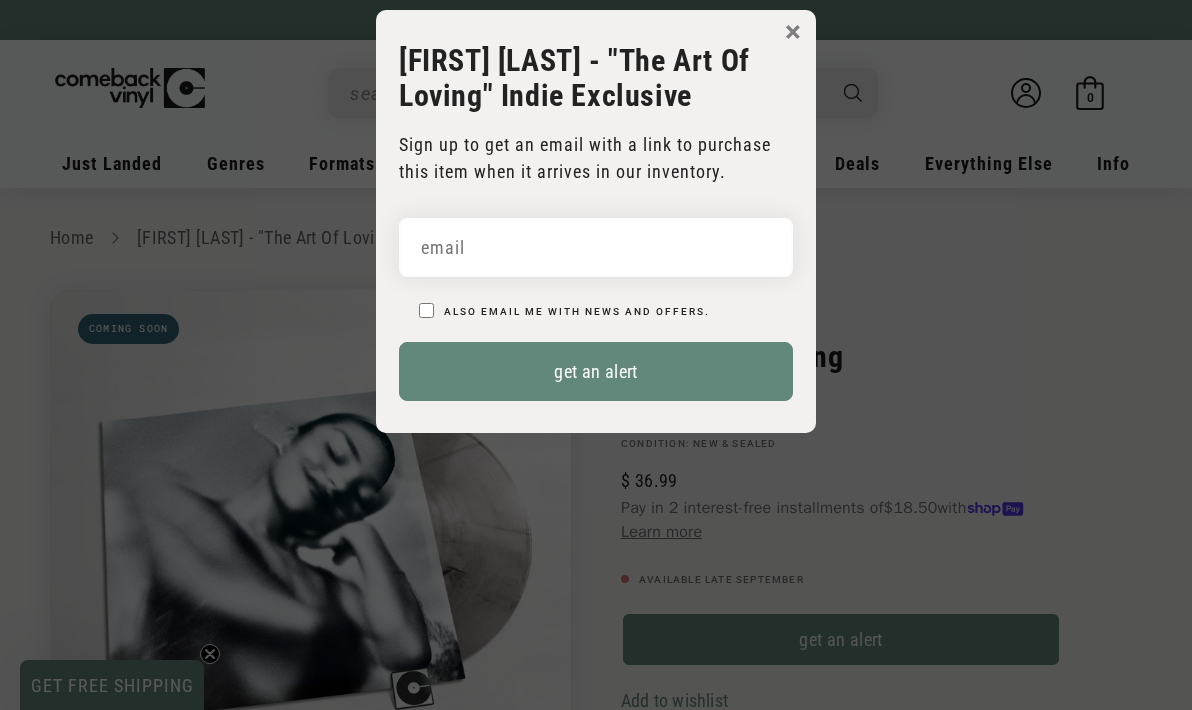 click on "×" at bounding box center (793, 32) 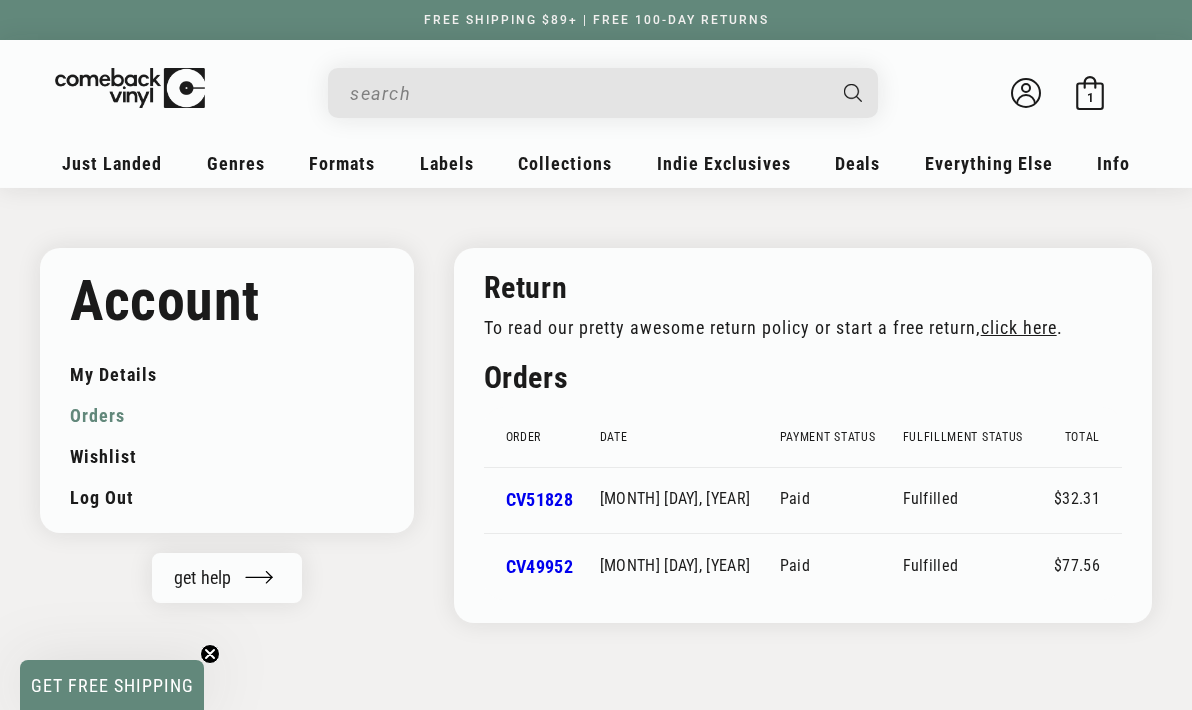 scroll, scrollTop: 0, scrollLeft: 0, axis: both 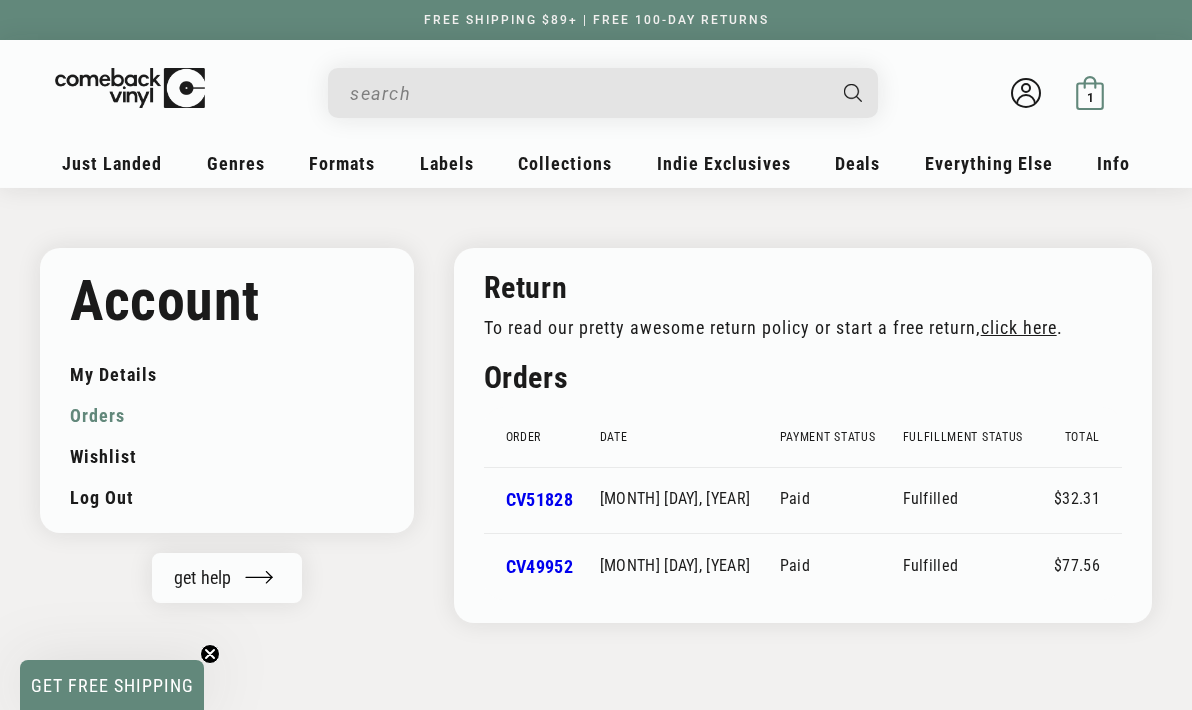click on "1" at bounding box center (1090, 97) 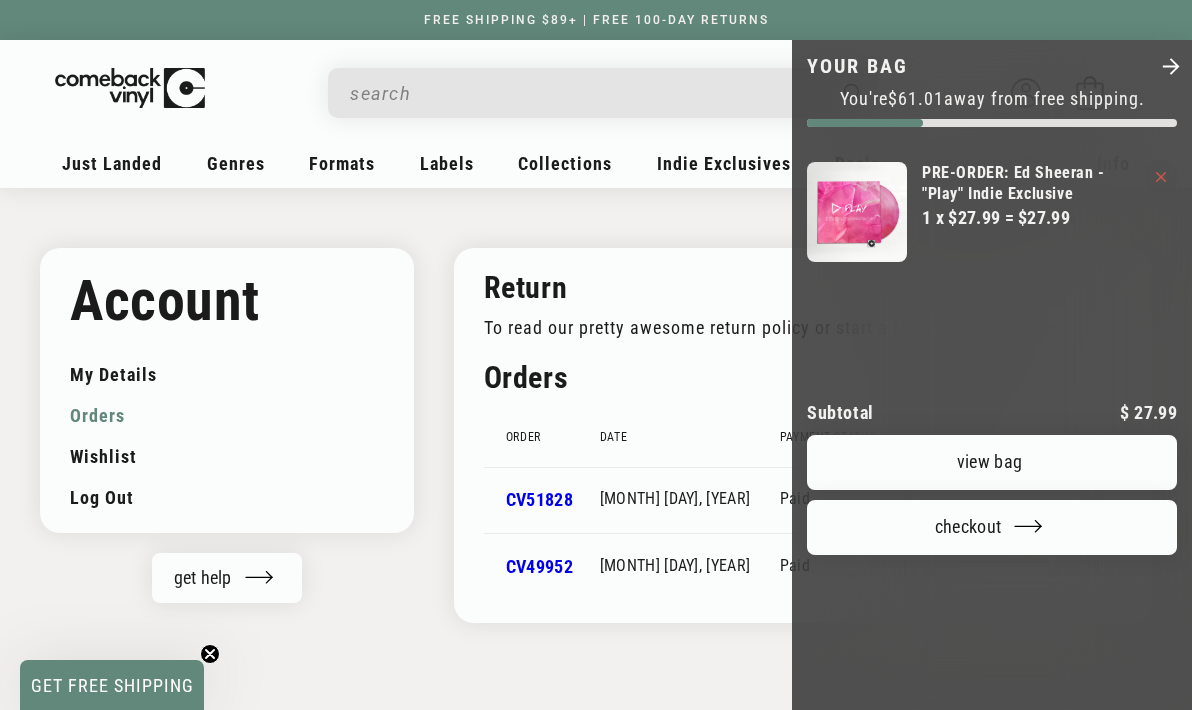 click on "View bag" at bounding box center (992, 462) 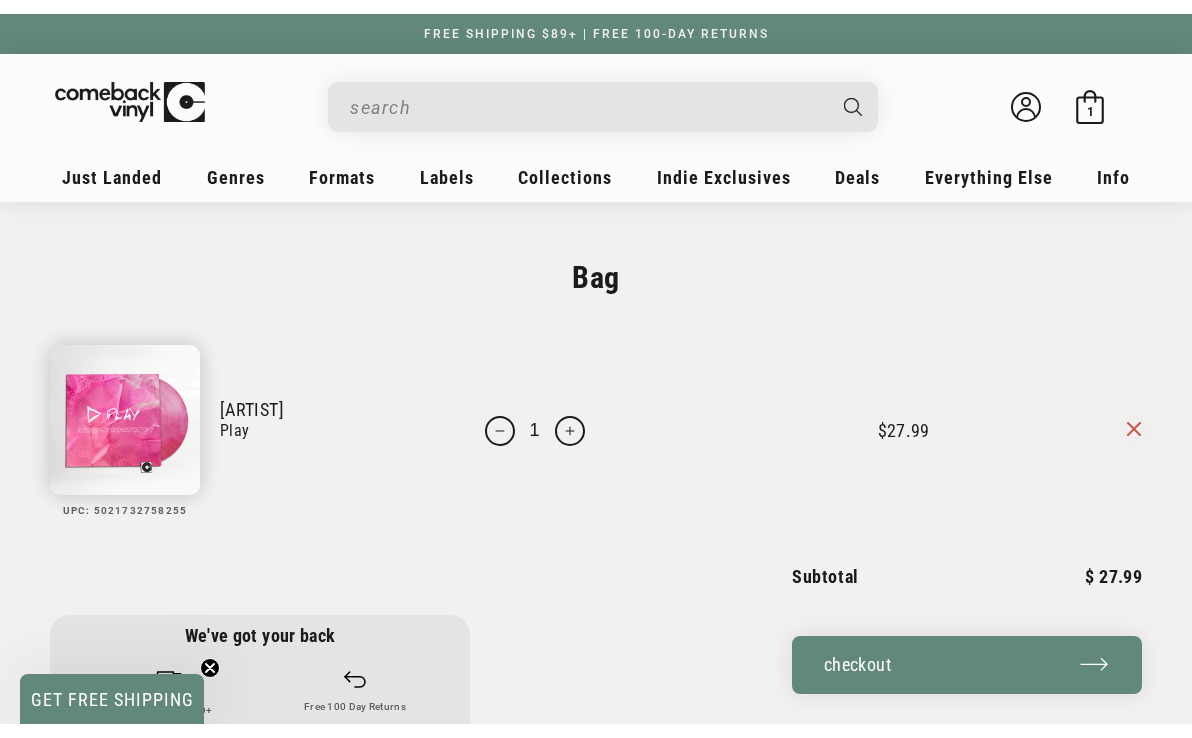 scroll, scrollTop: 0, scrollLeft: 0, axis: both 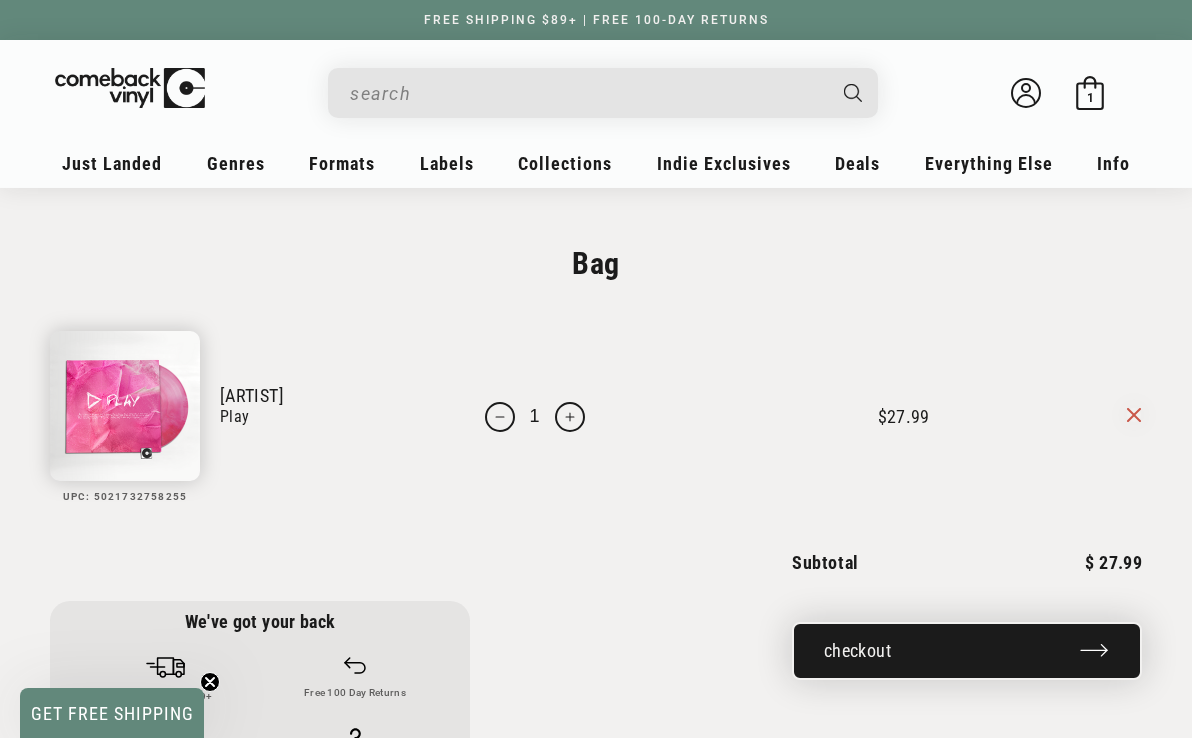 click on "Checkout" at bounding box center (967, 651) 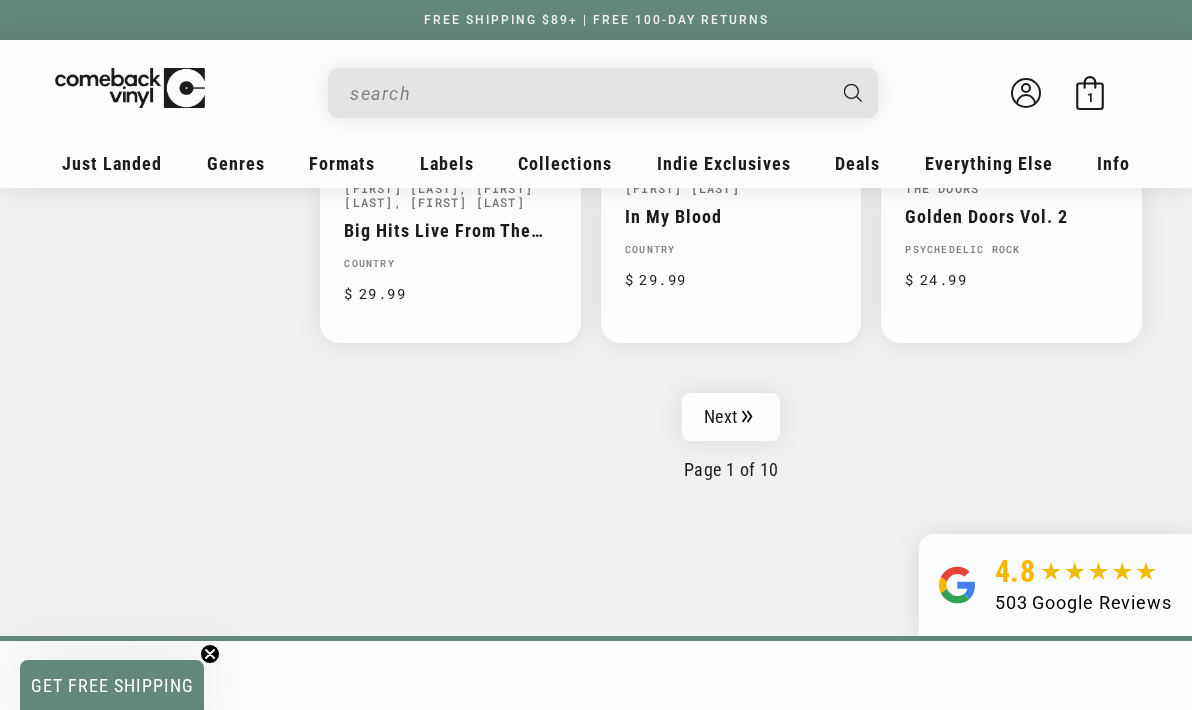 scroll, scrollTop: 3285, scrollLeft: 0, axis: vertical 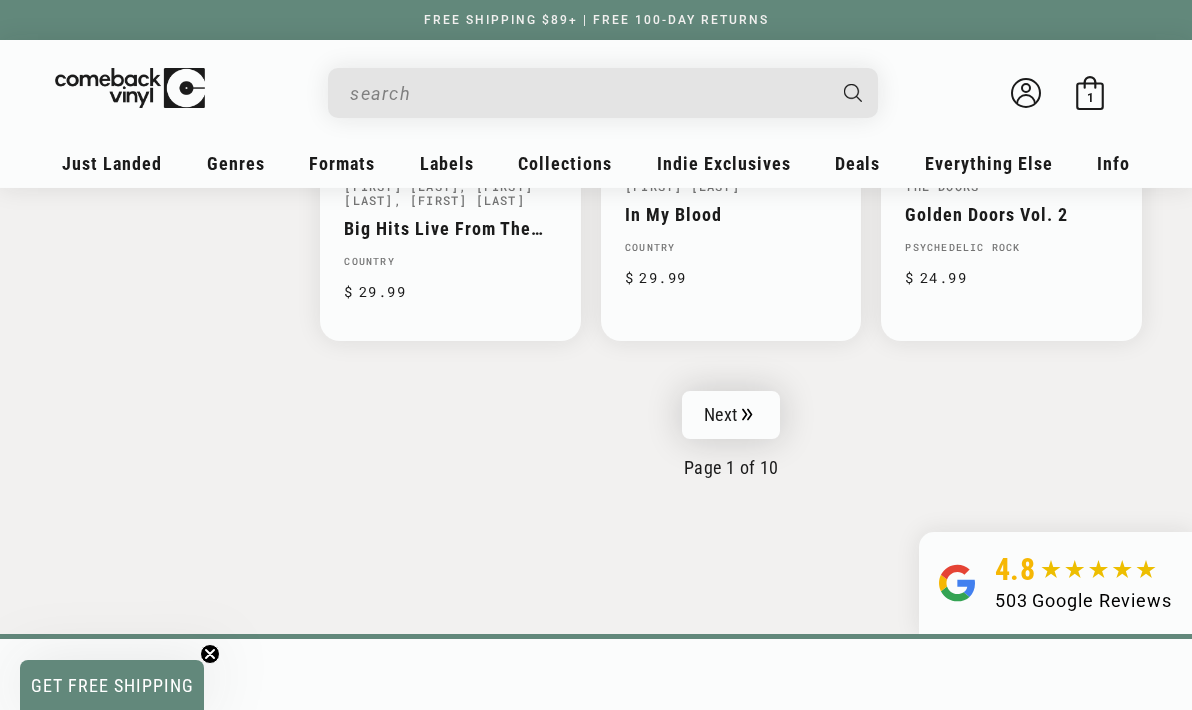 click on "Next" at bounding box center [731, 415] 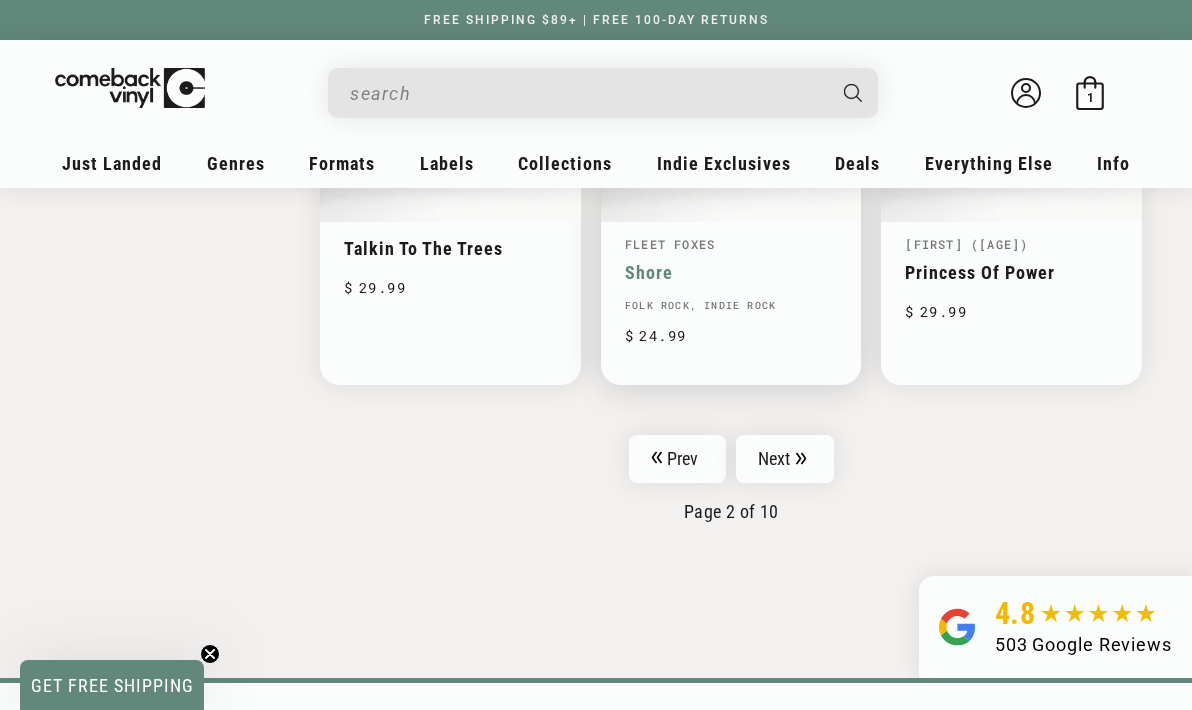 scroll, scrollTop: 3379, scrollLeft: 0, axis: vertical 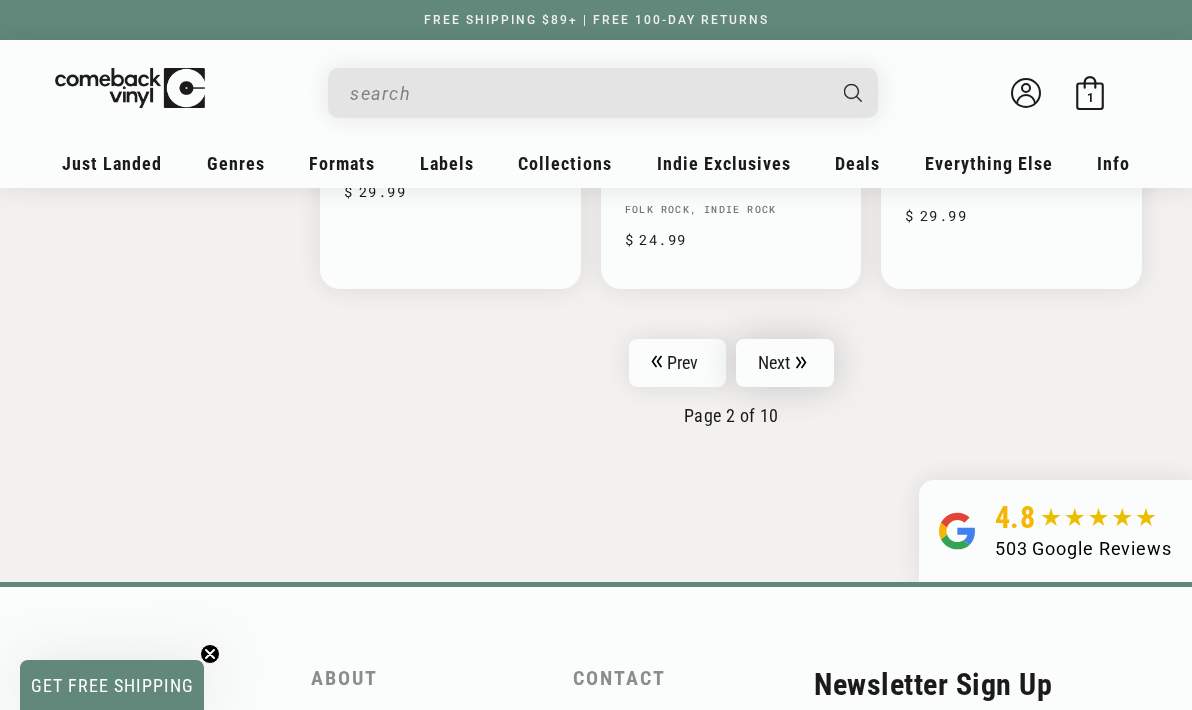 click on "Next" at bounding box center (785, 363) 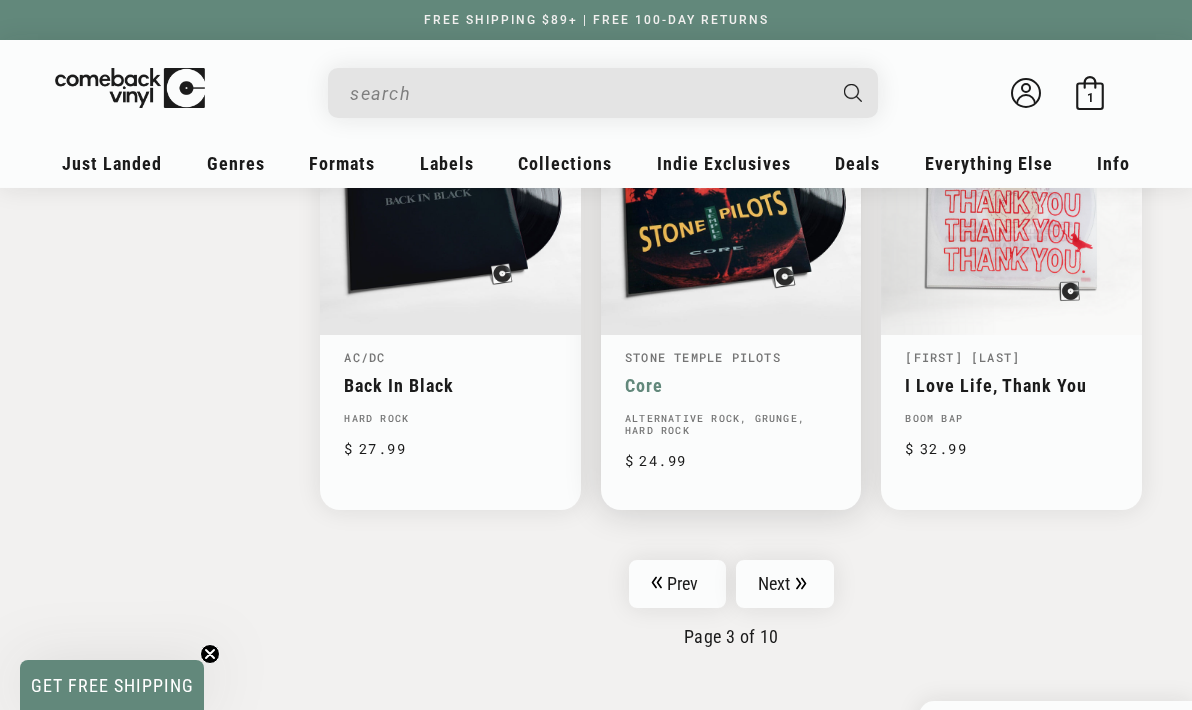 scroll, scrollTop: 3203, scrollLeft: 0, axis: vertical 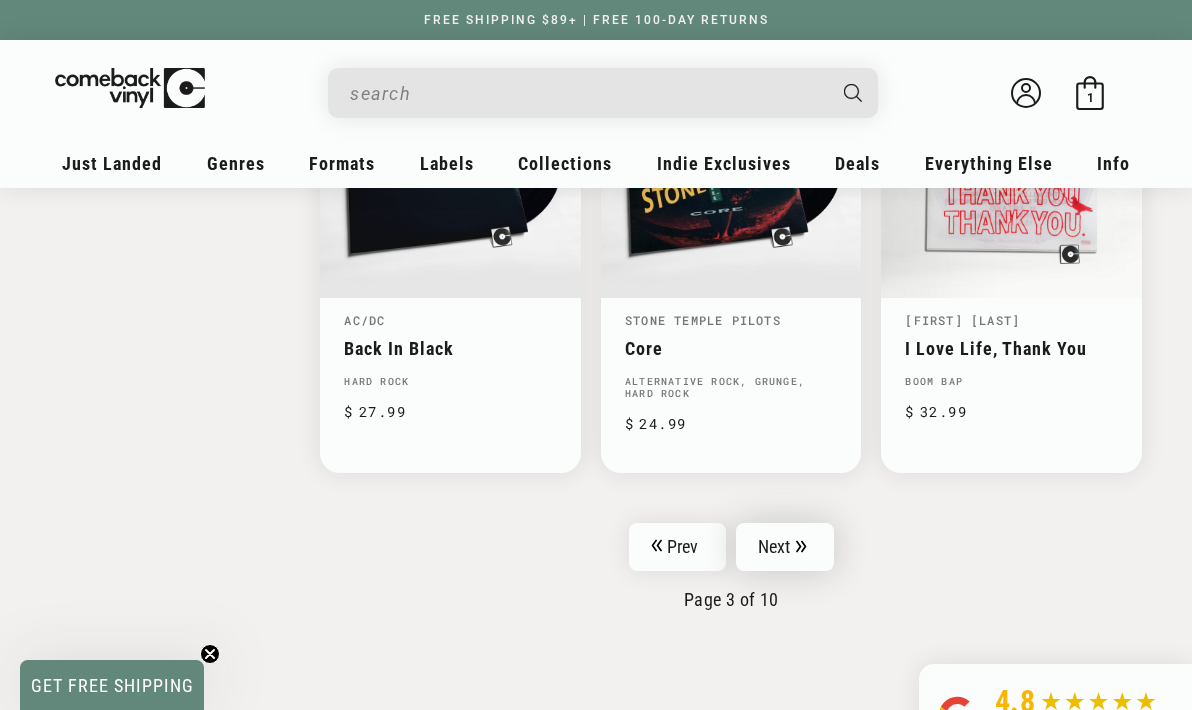click on "Next" at bounding box center (785, 547) 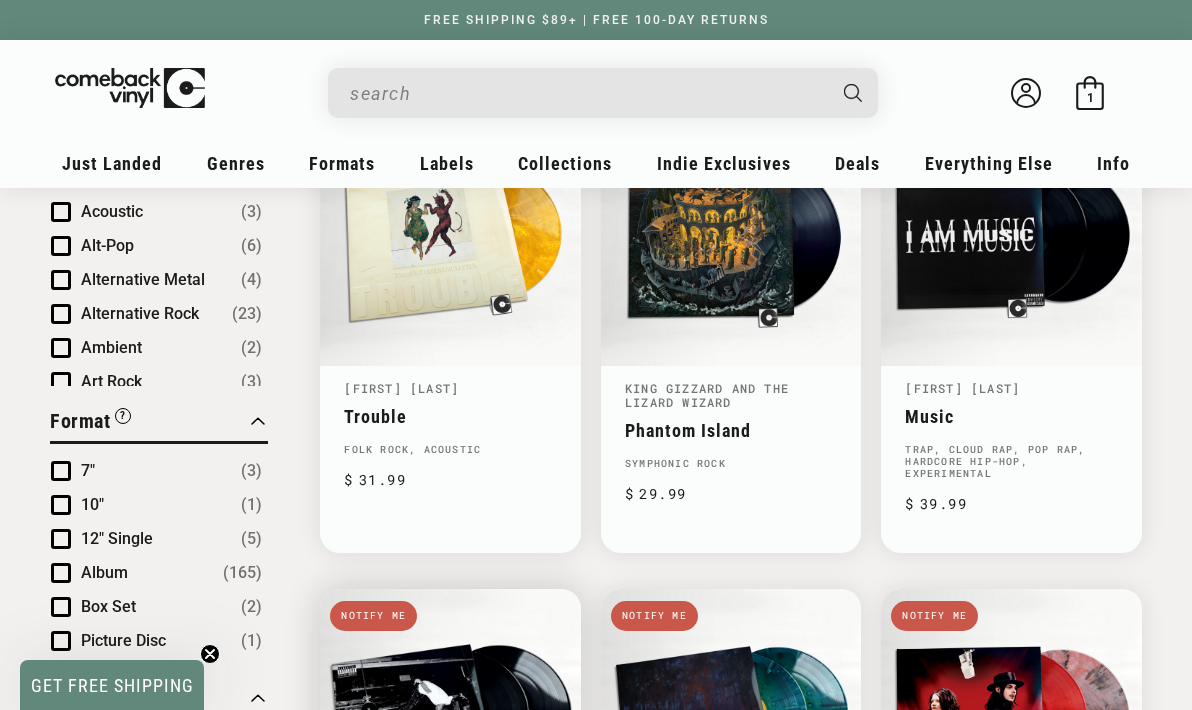 scroll, scrollTop: 761, scrollLeft: 0, axis: vertical 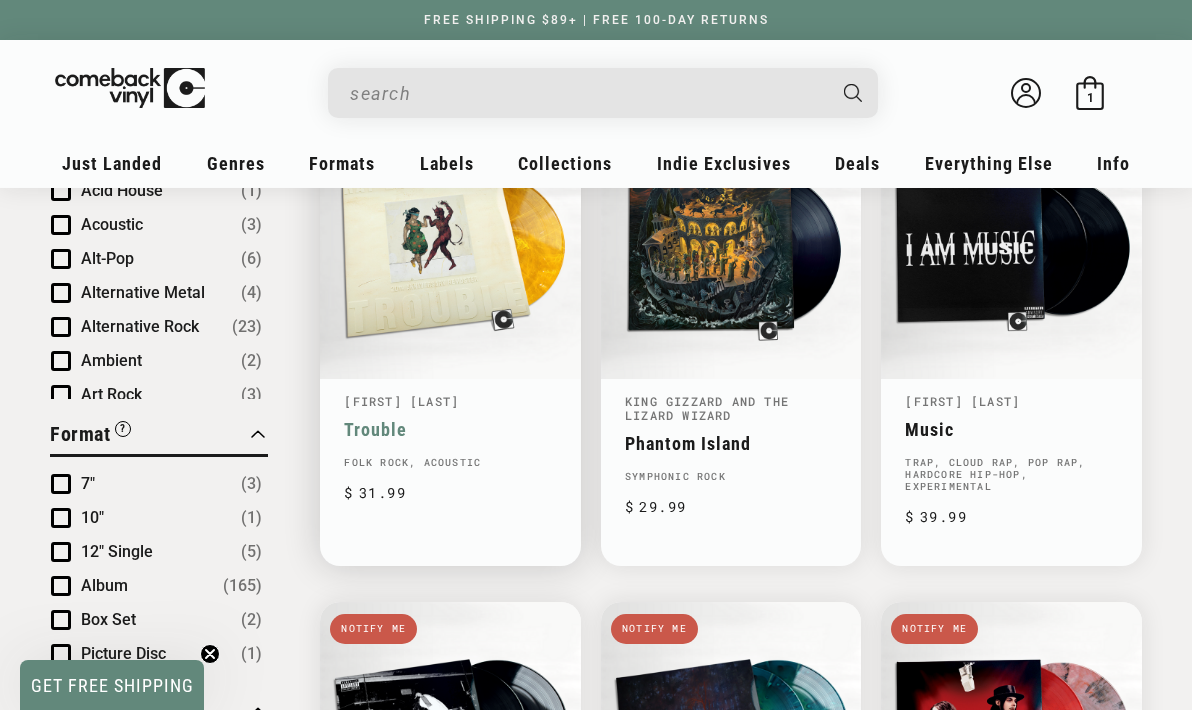 click on "Trouble" at bounding box center [450, 429] 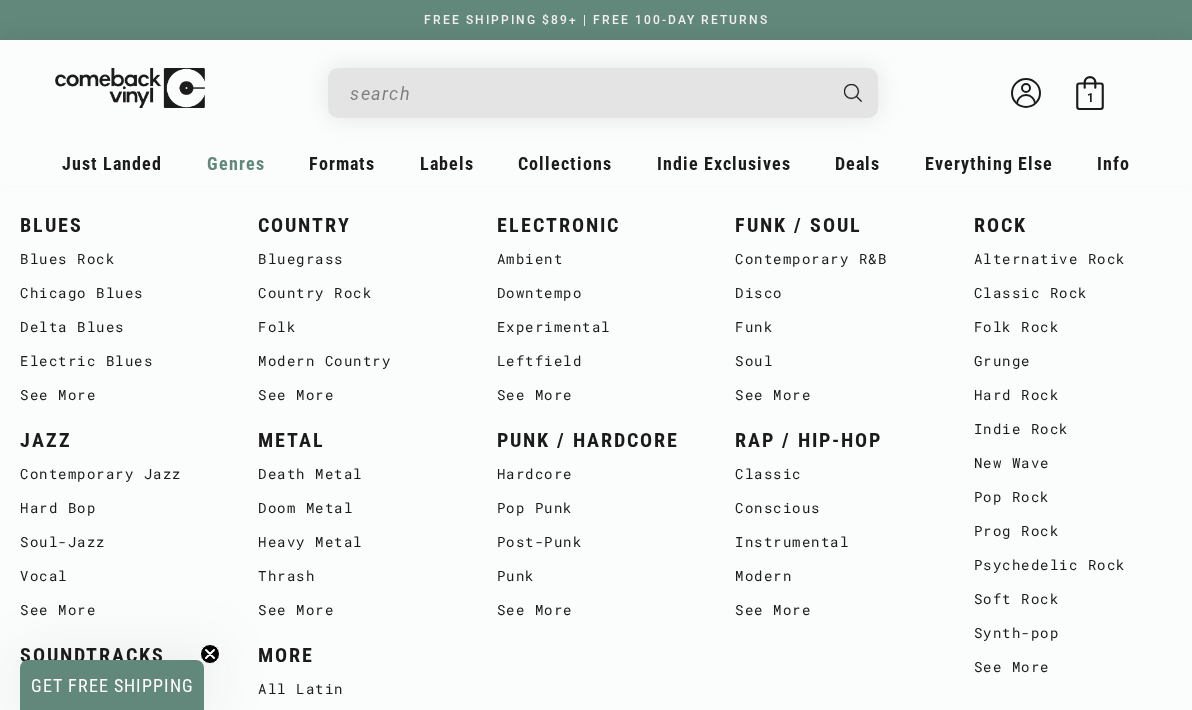 scroll, scrollTop: 2056, scrollLeft: 0, axis: vertical 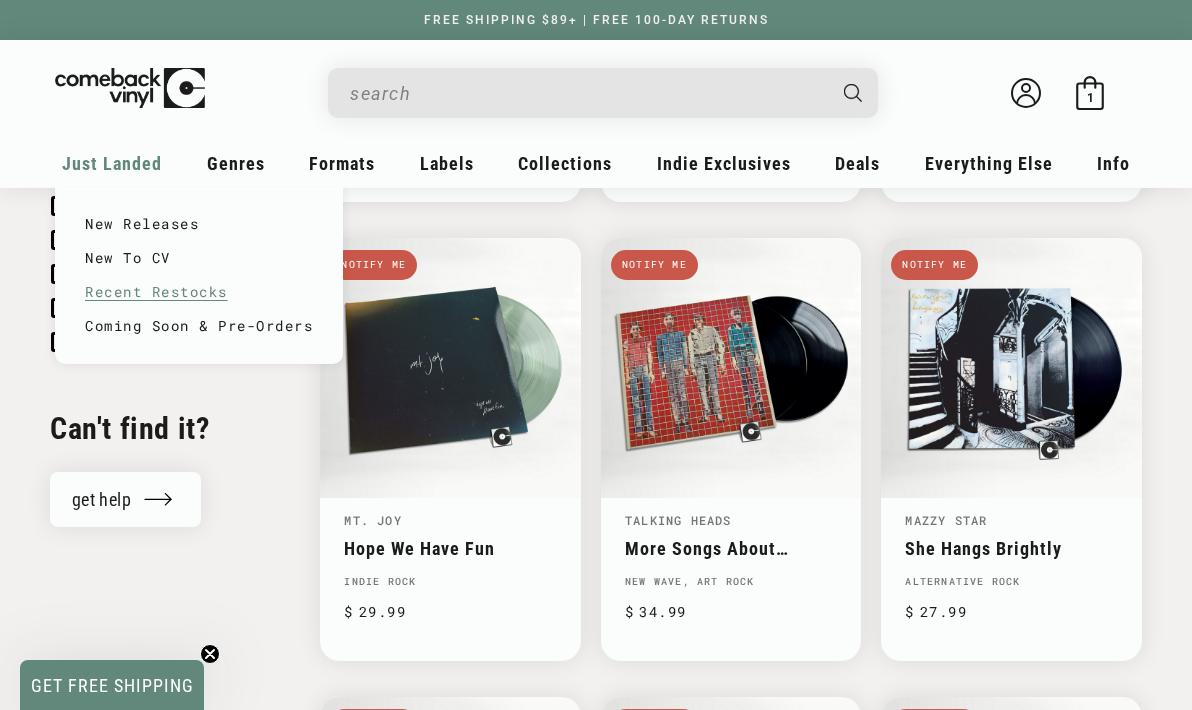 click on "Recent Restocks" at bounding box center [199, 292] 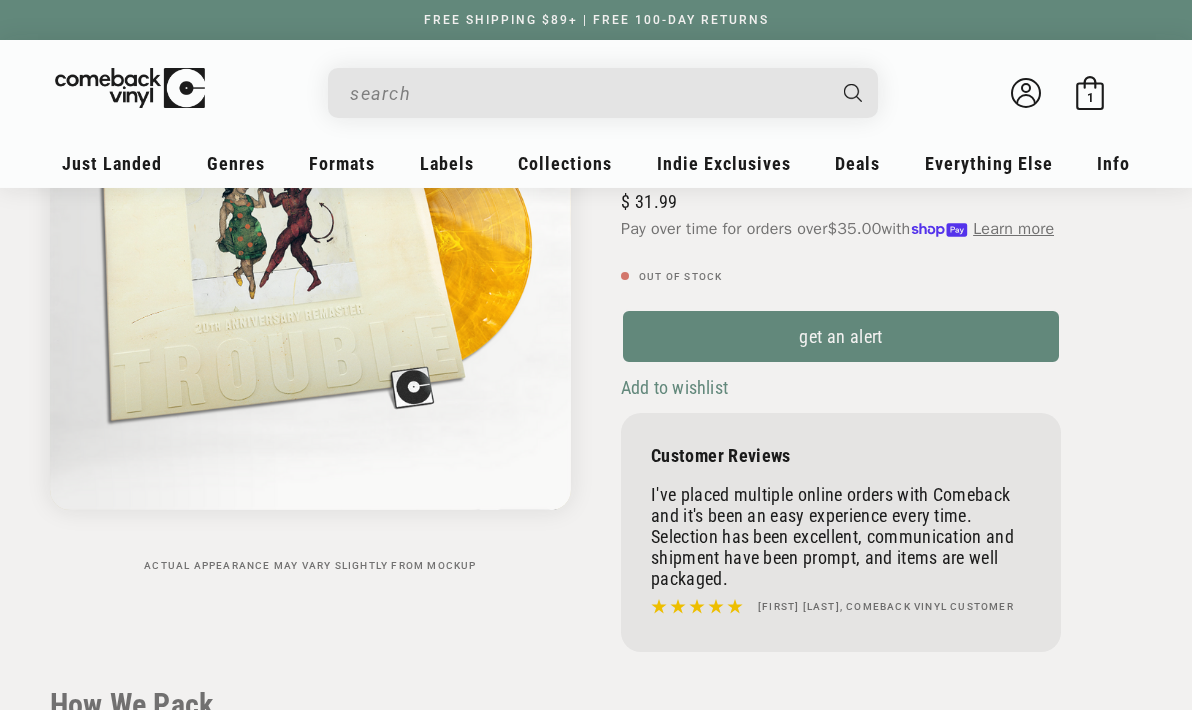 scroll, scrollTop: 301, scrollLeft: 0, axis: vertical 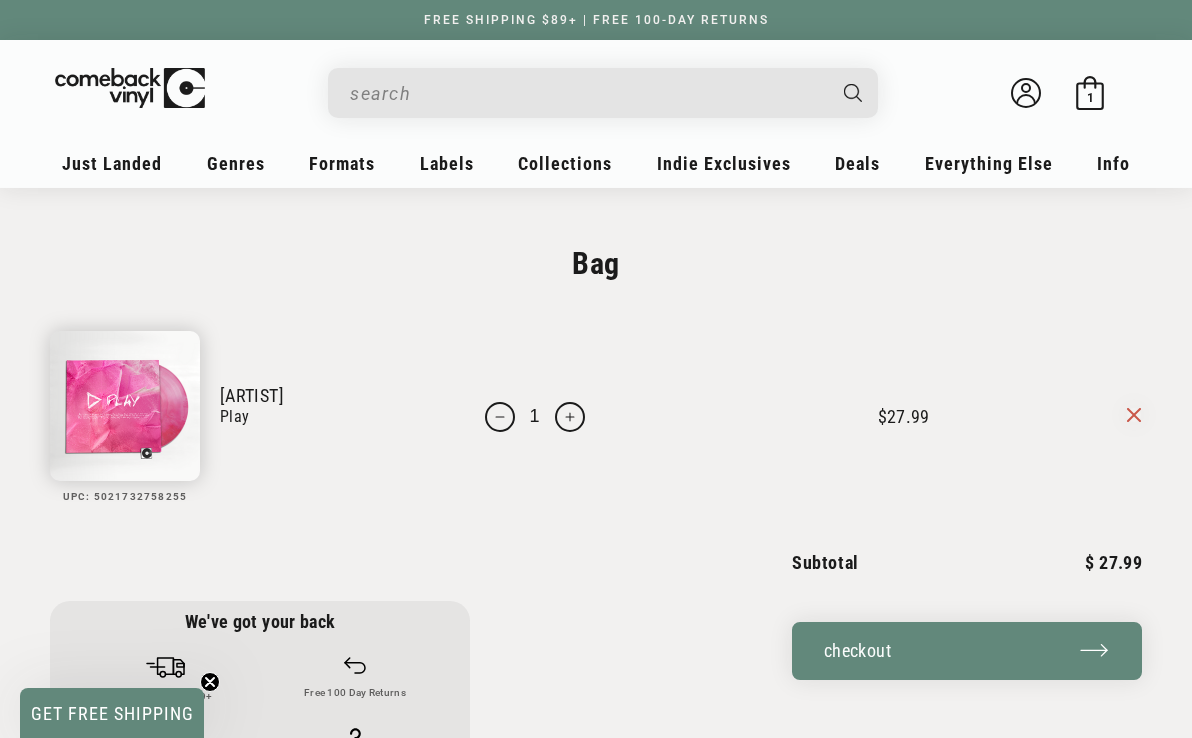 click on "Play" at bounding box center [321, 417] 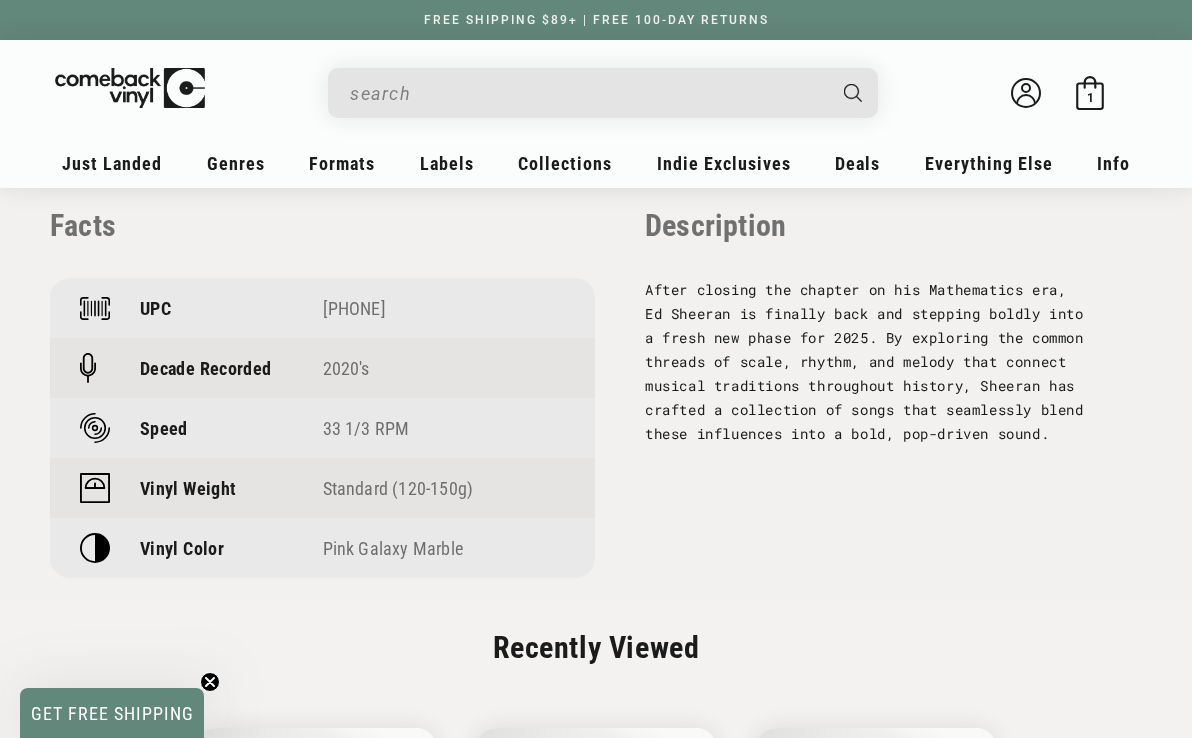 scroll, scrollTop: 1812, scrollLeft: 0, axis: vertical 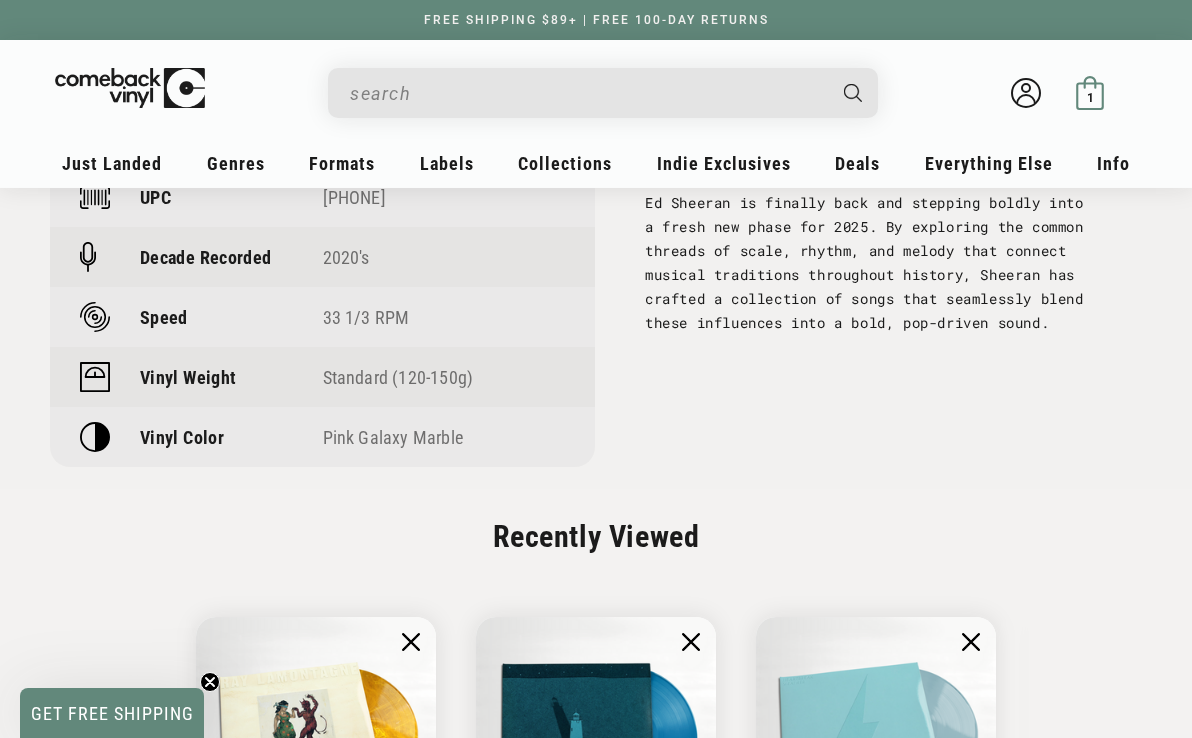 click 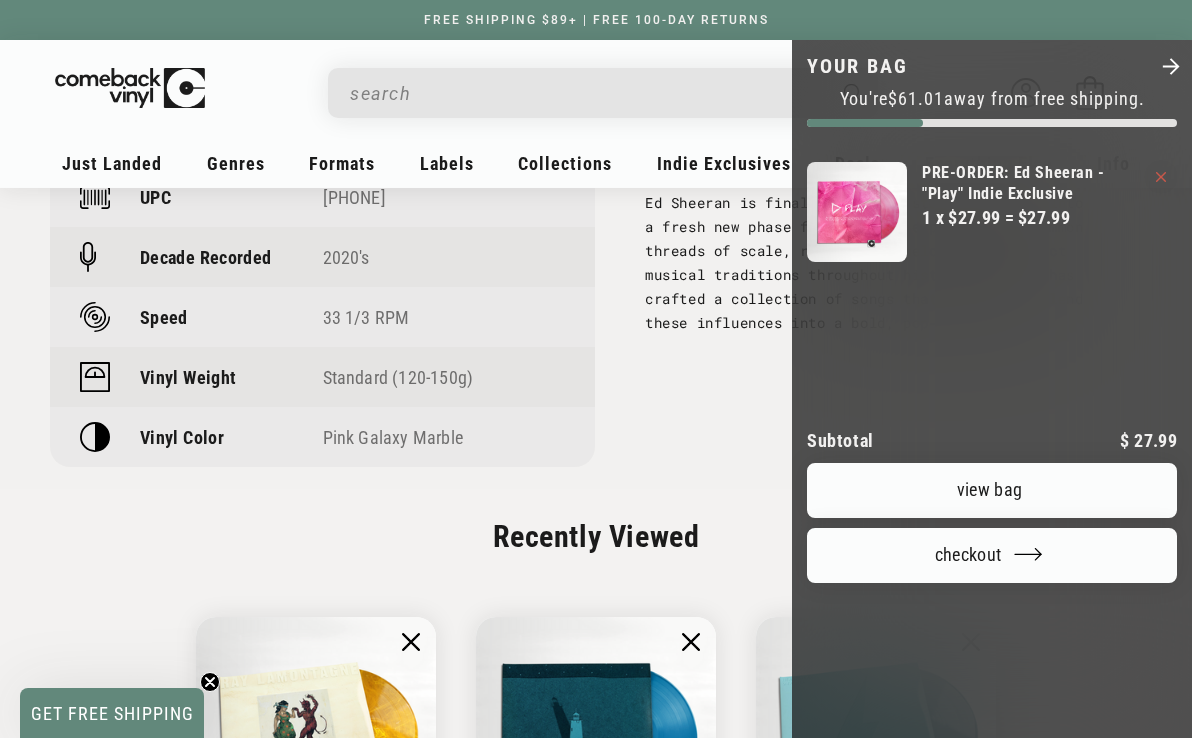 click at bounding box center [596, 369] 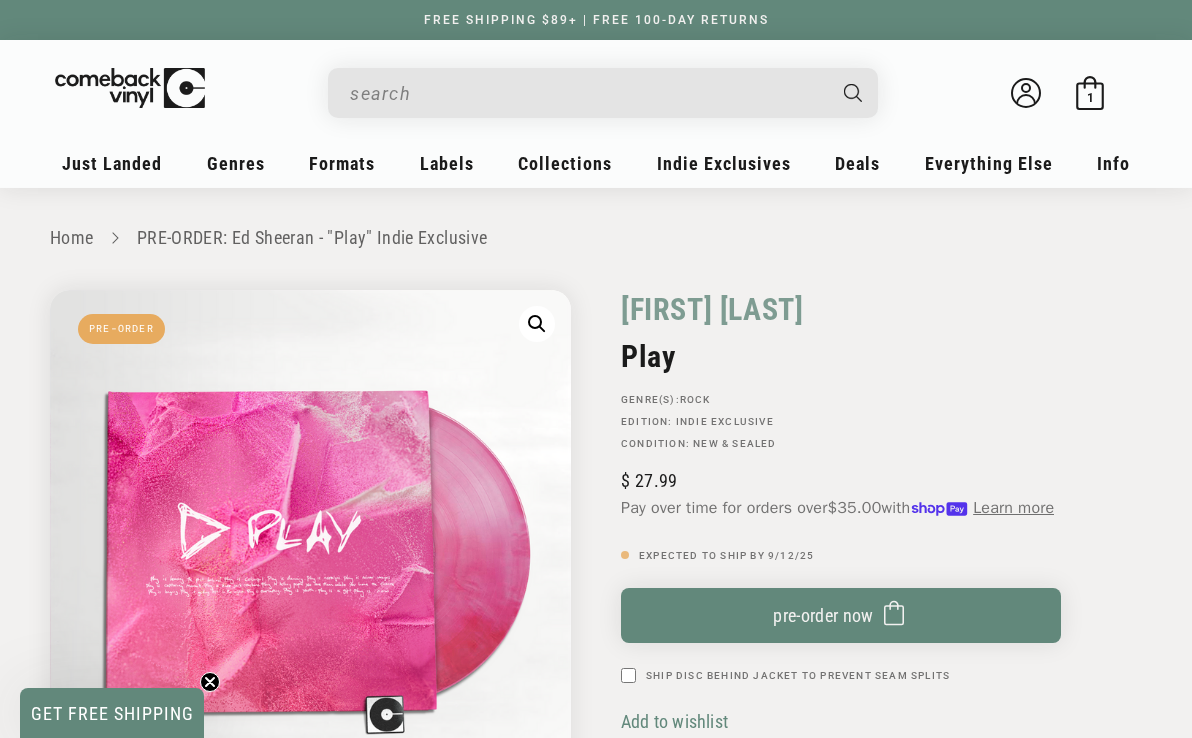 scroll, scrollTop: 0, scrollLeft: 0, axis: both 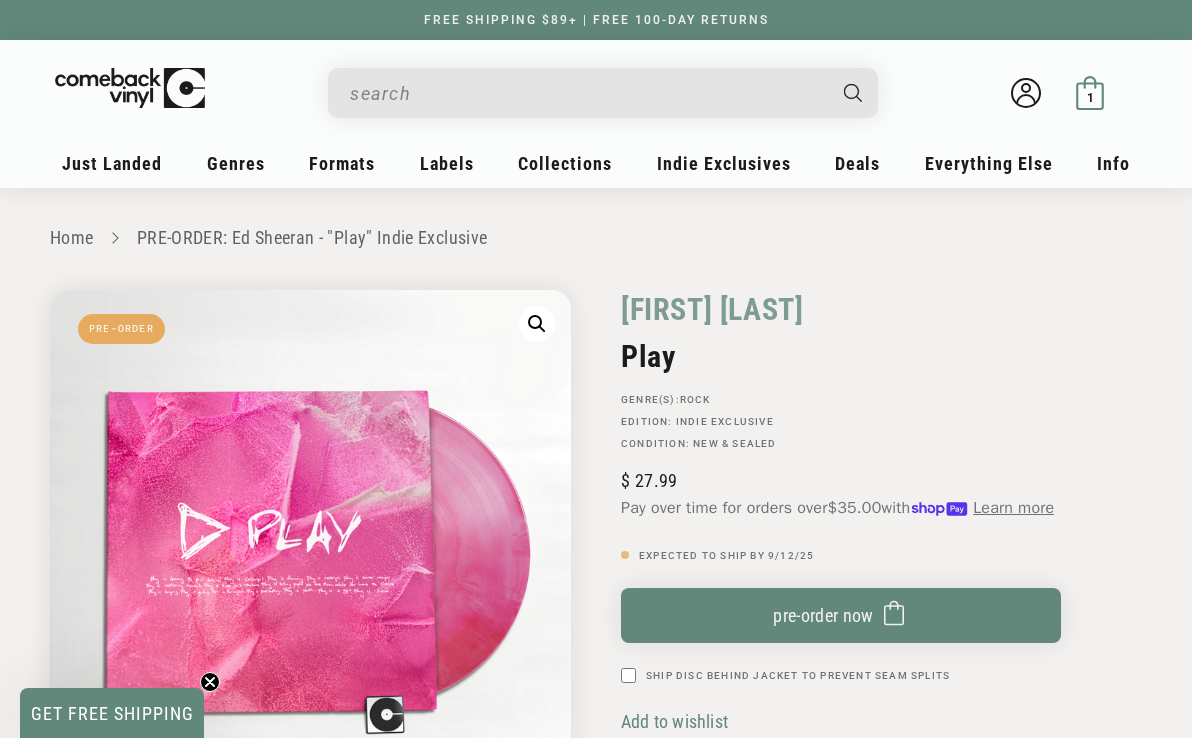 click 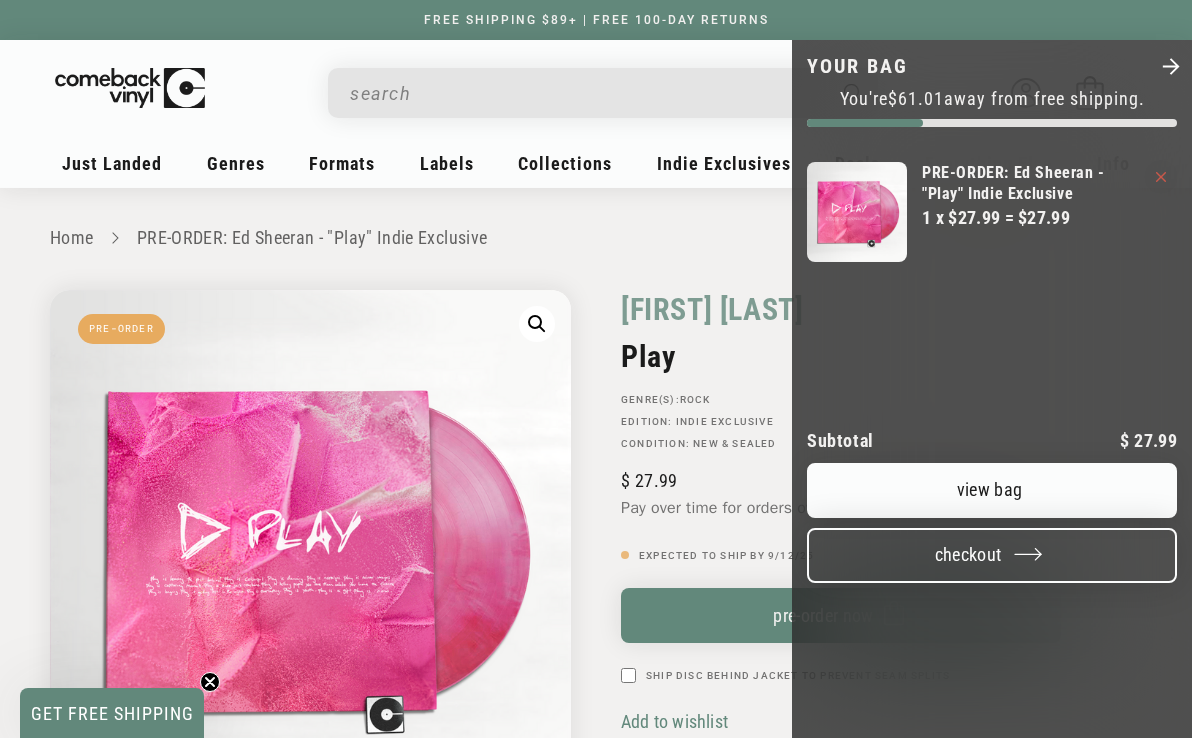 click on "Checkout" at bounding box center (992, 555) 